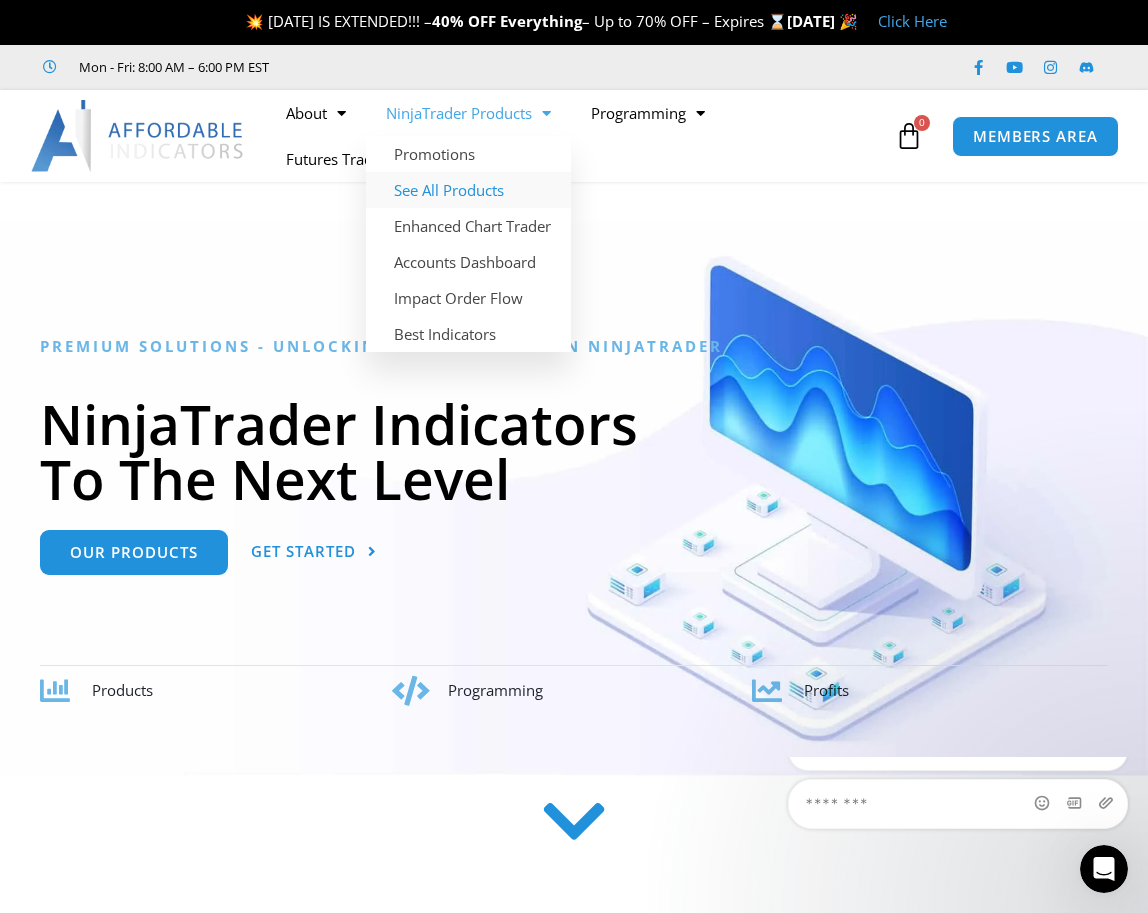 scroll, scrollTop: 0, scrollLeft: 0, axis: both 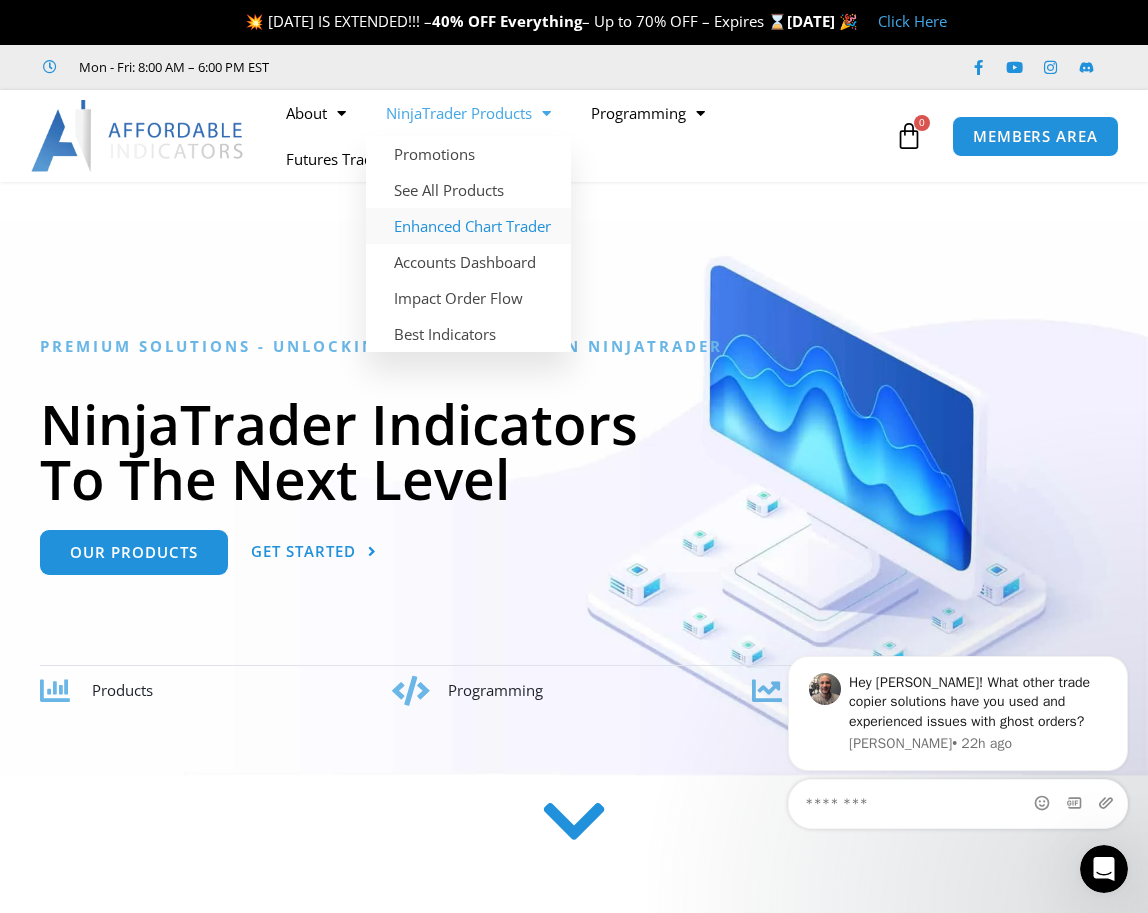 click on "Enhanced Chart Trader" 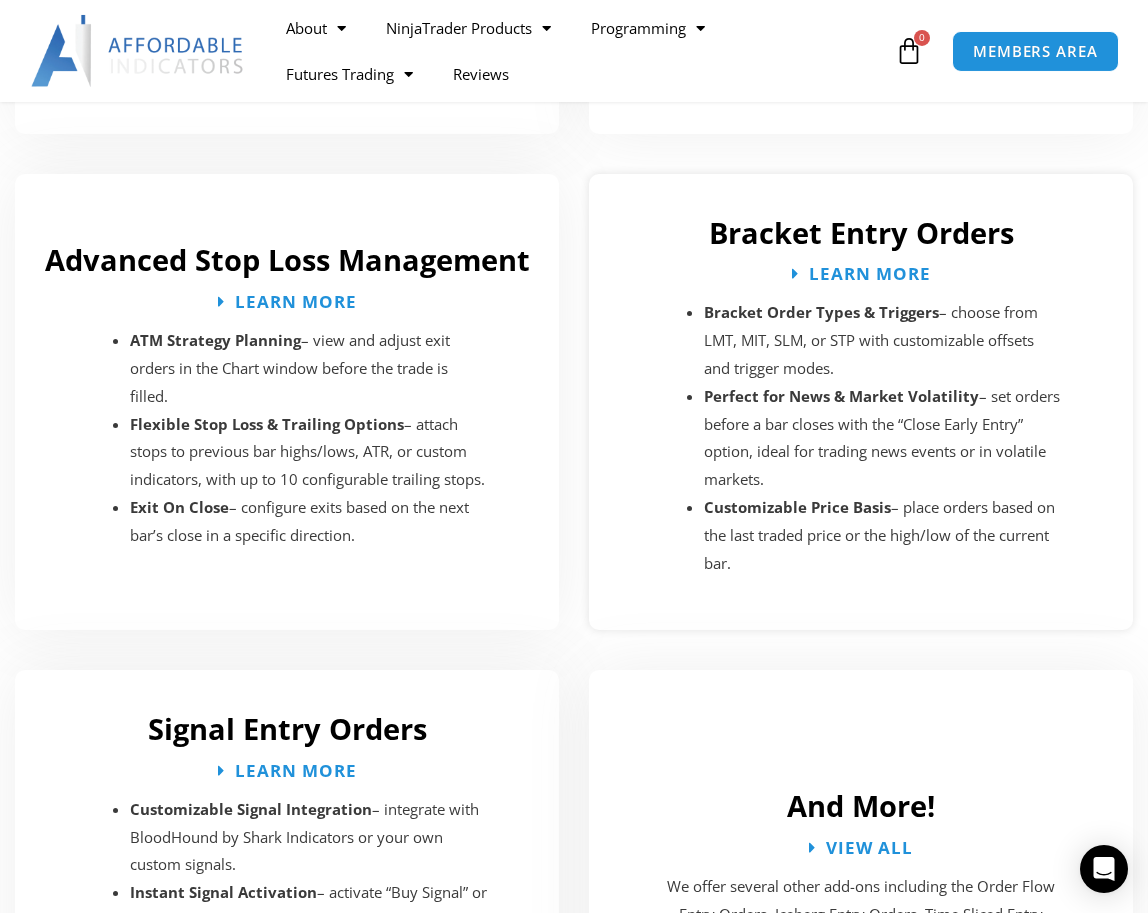 scroll, scrollTop: 3468, scrollLeft: 0, axis: vertical 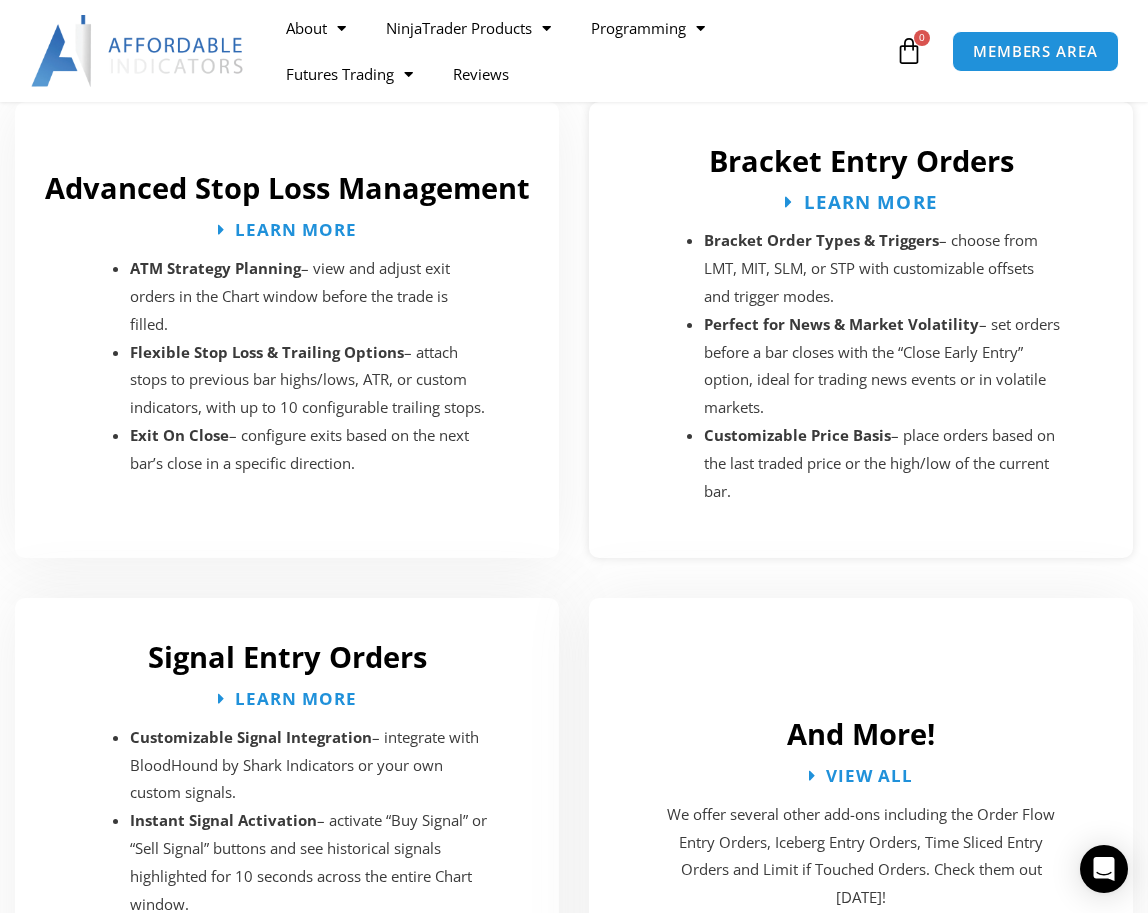 click on "Learn More" at bounding box center (870, 201) 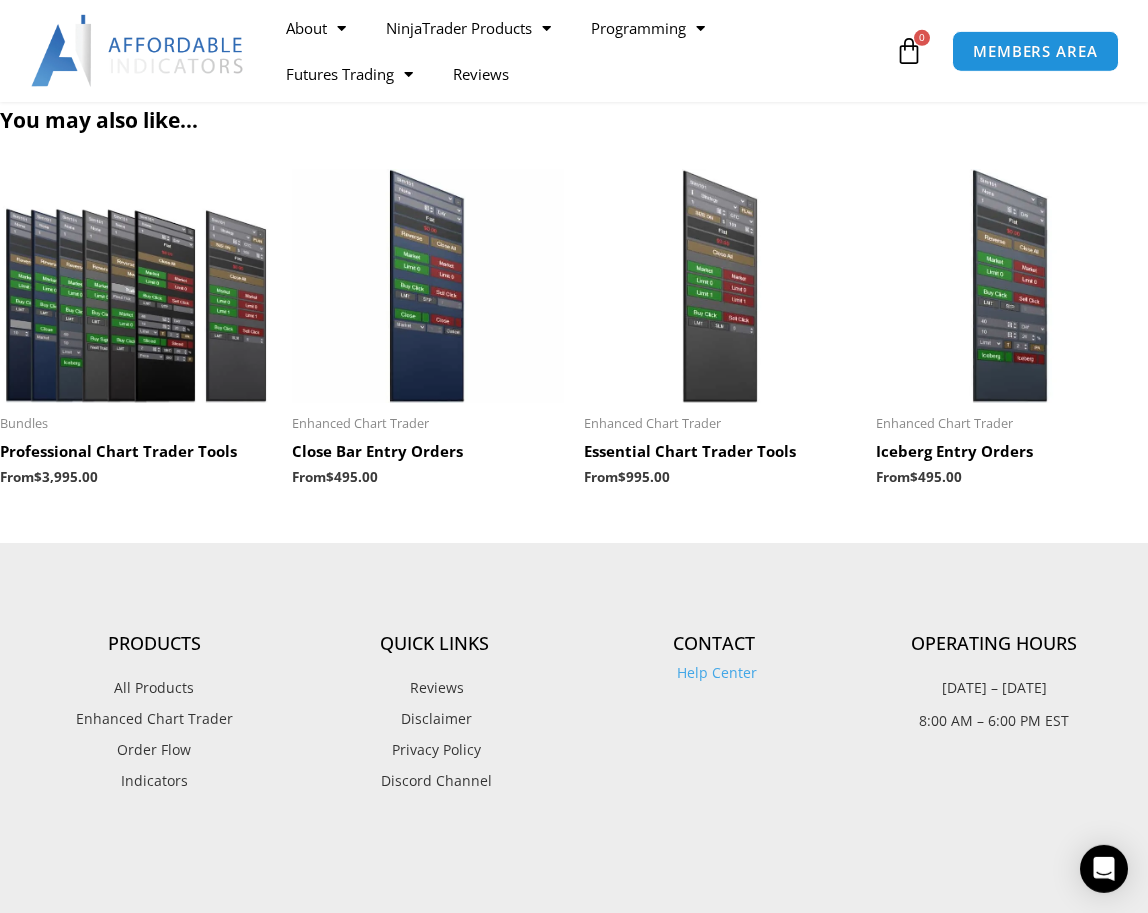scroll, scrollTop: 3468, scrollLeft: 0, axis: vertical 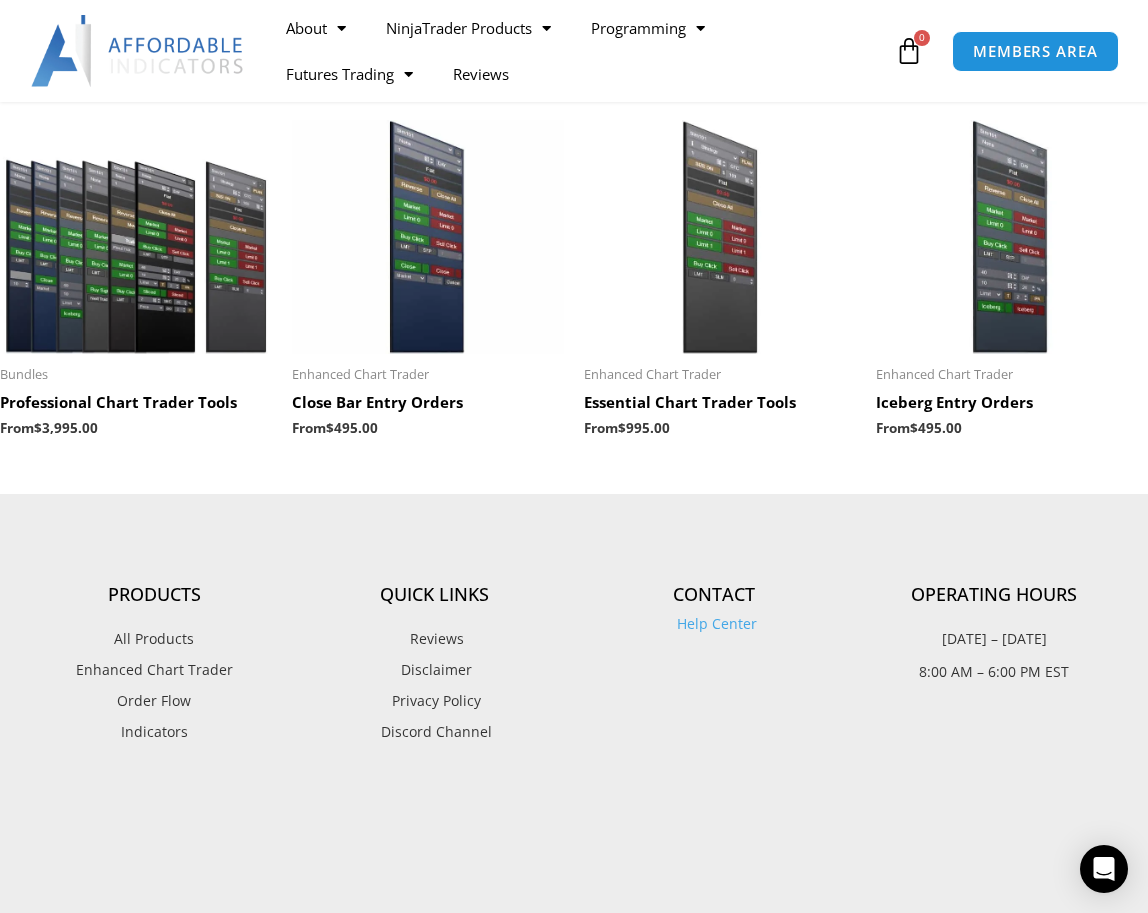 click on "Close Bar Entry Orders" at bounding box center [428, 403] 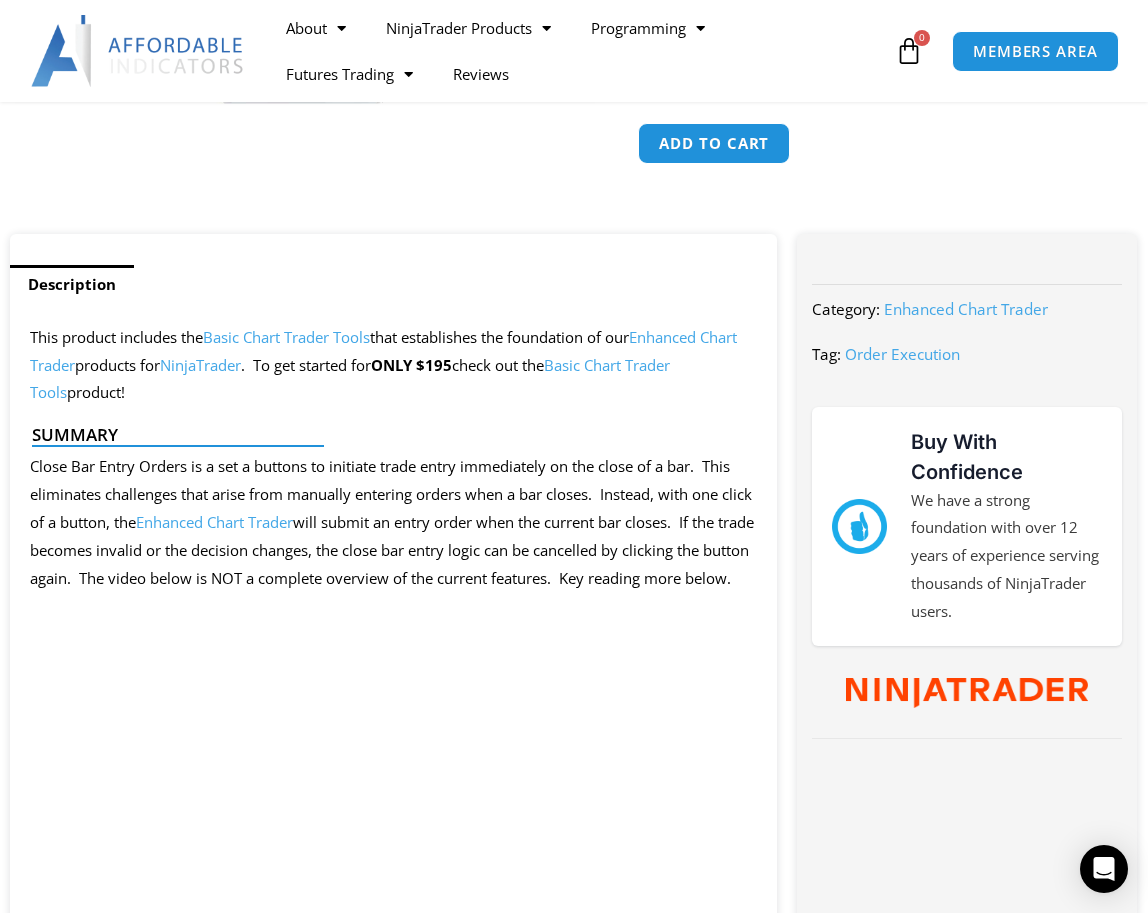 scroll, scrollTop: 714, scrollLeft: 0, axis: vertical 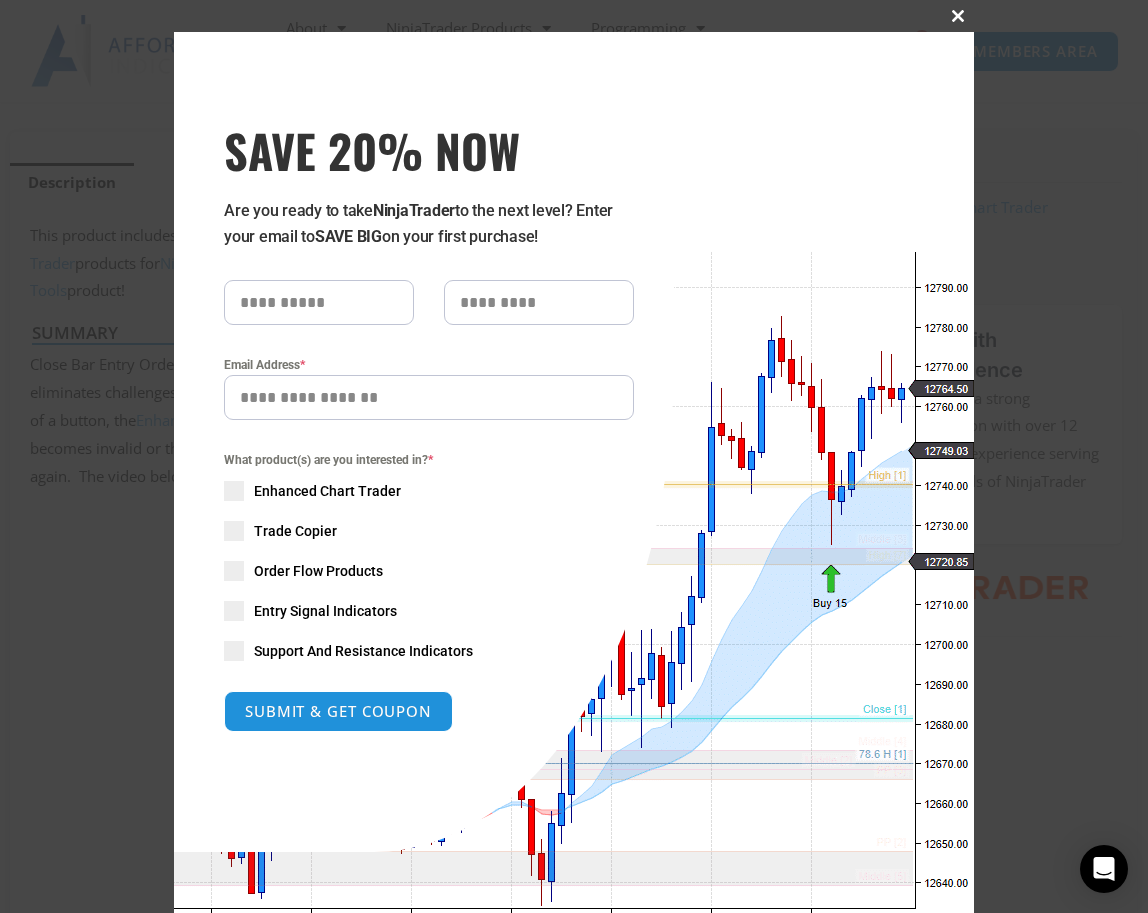 click at bounding box center (958, 16) 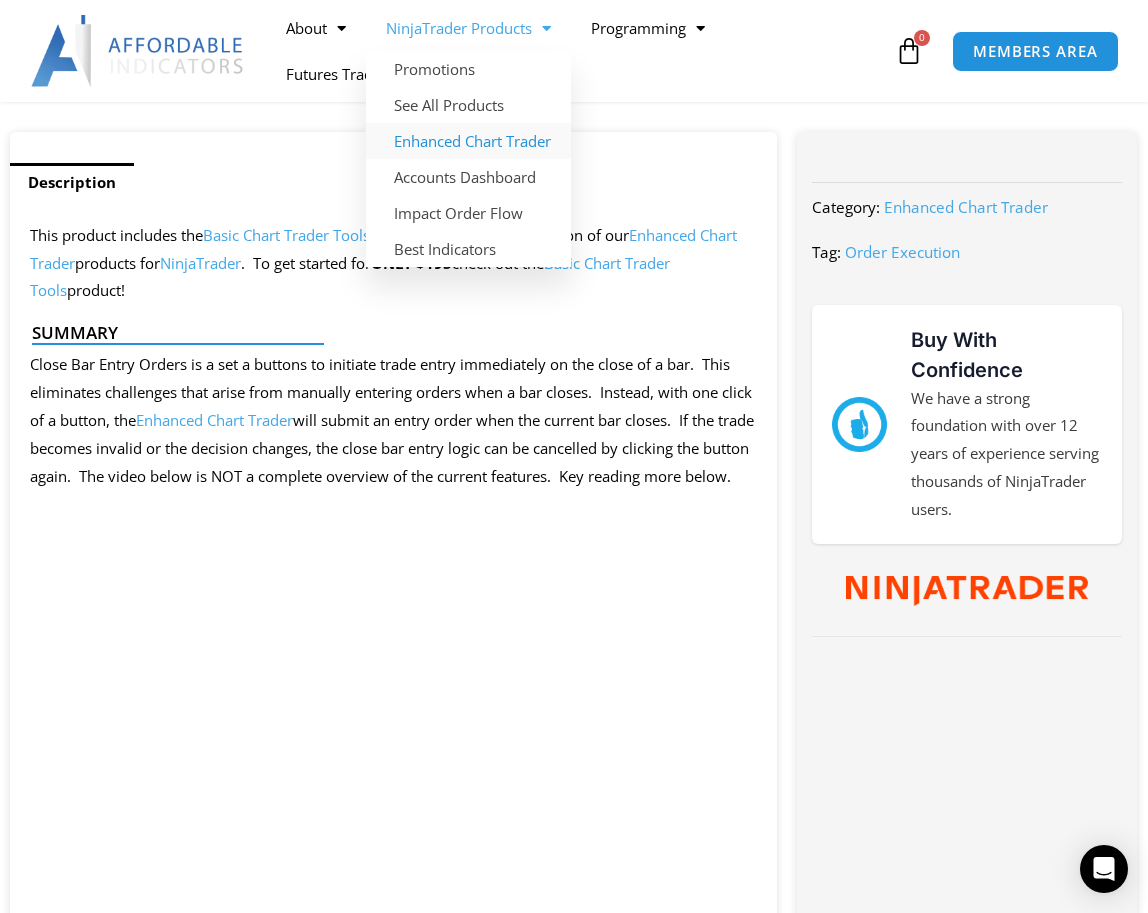 click on "Enhanced Chart Trader" 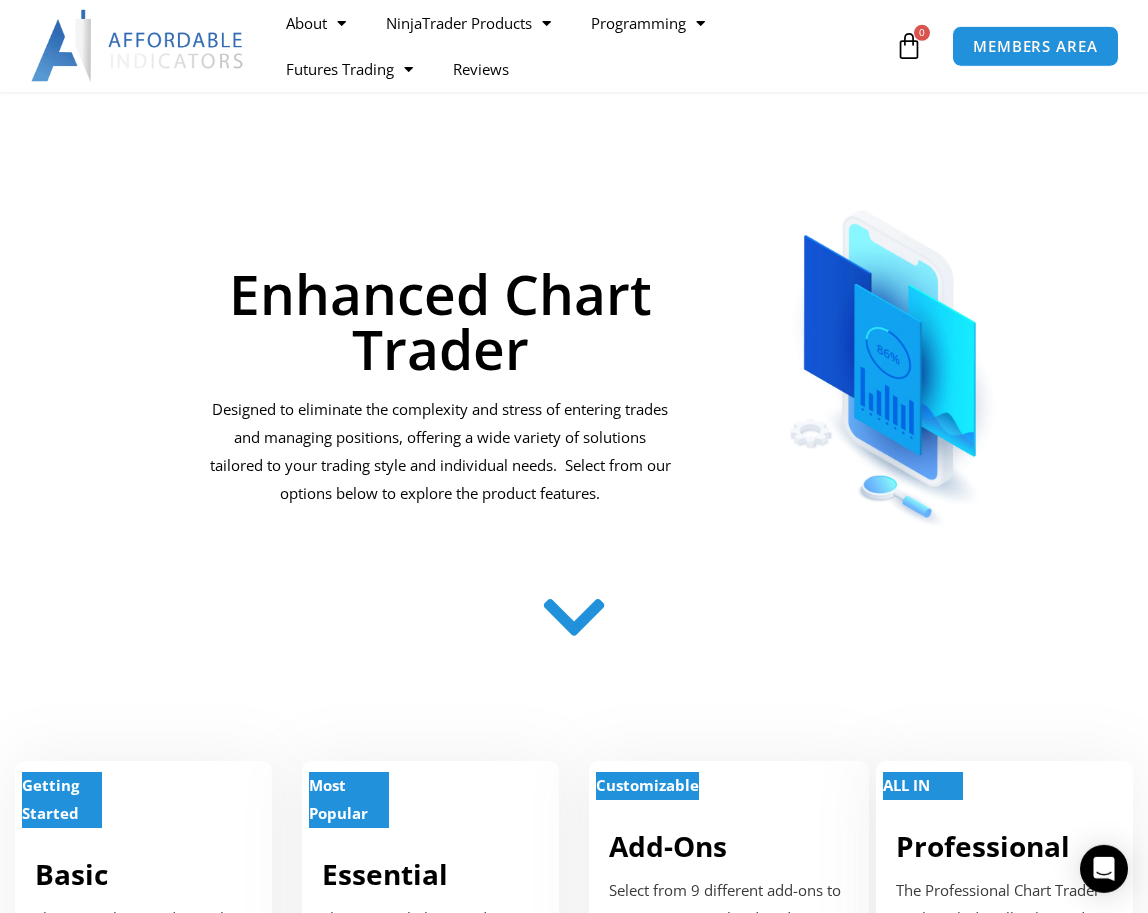 scroll, scrollTop: 0, scrollLeft: 0, axis: both 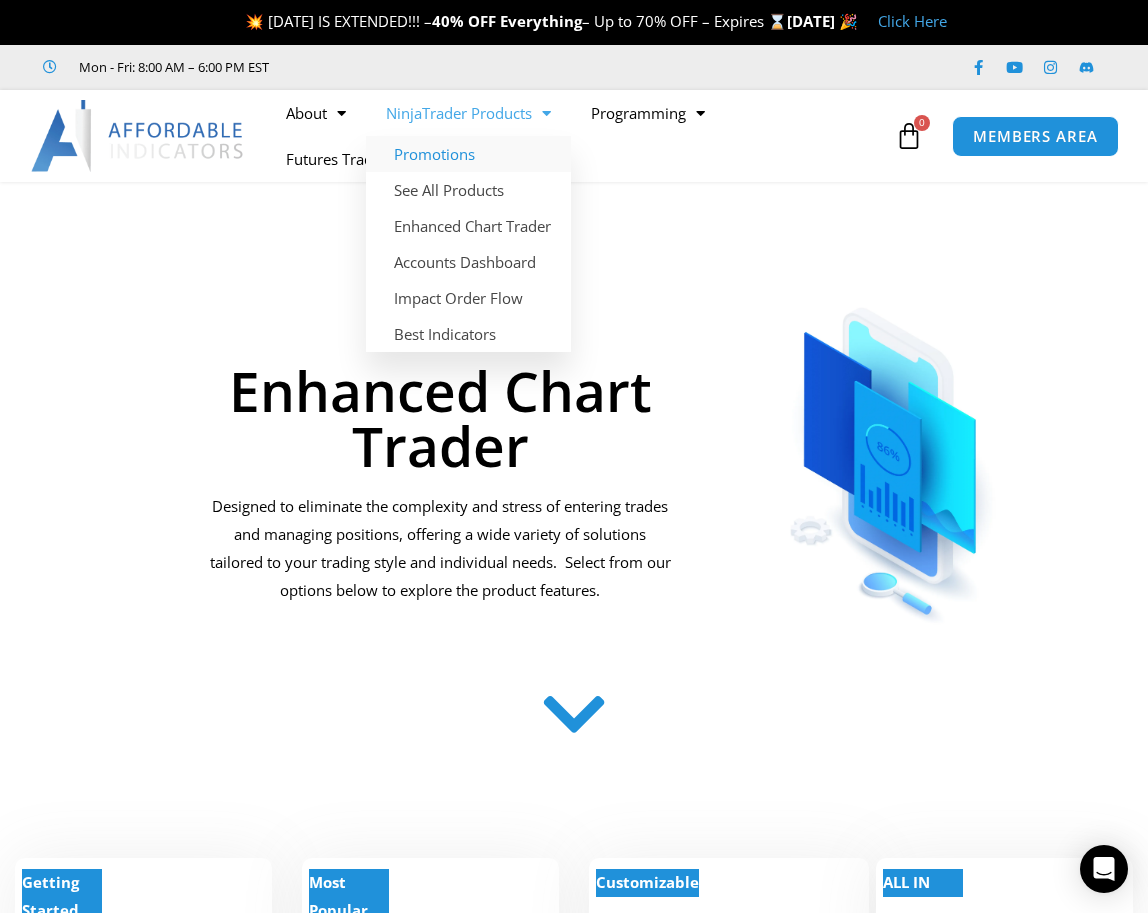 click on "Promotions" 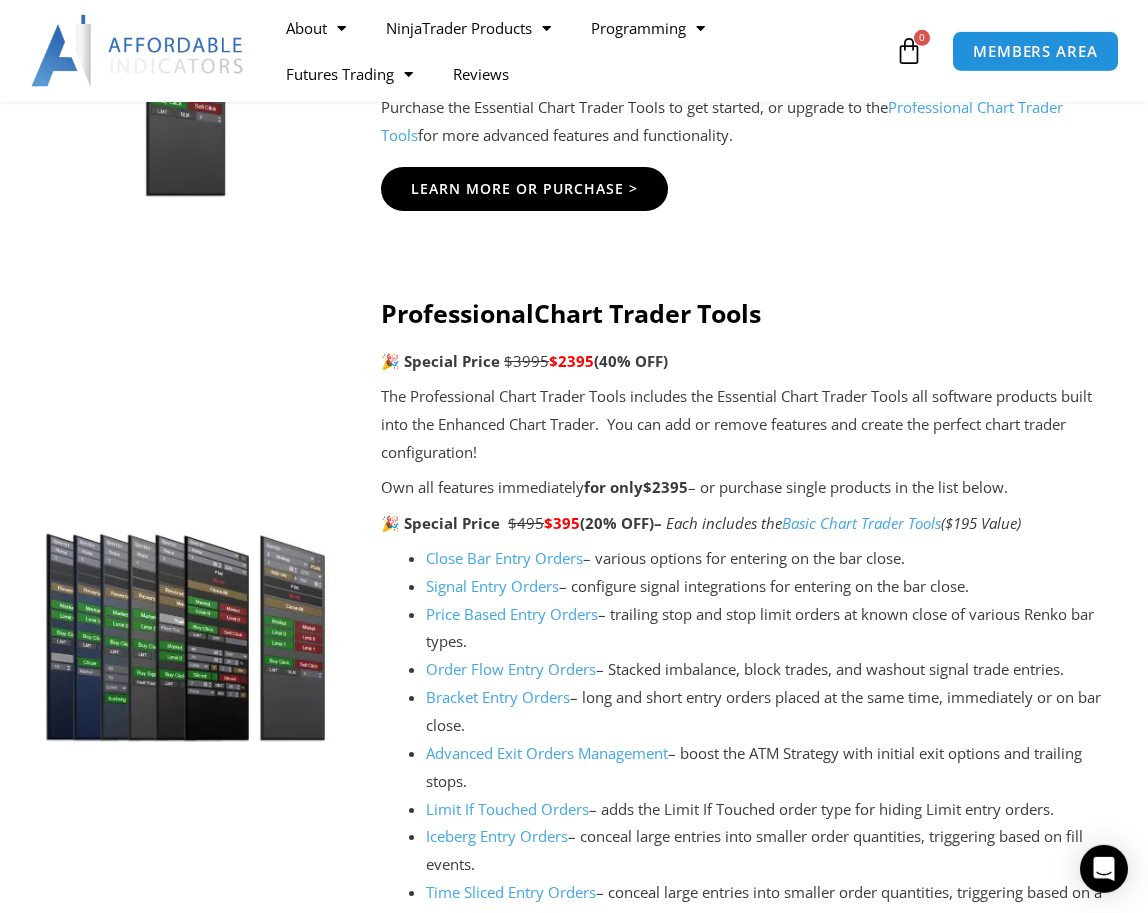 scroll, scrollTop: 1938, scrollLeft: 0, axis: vertical 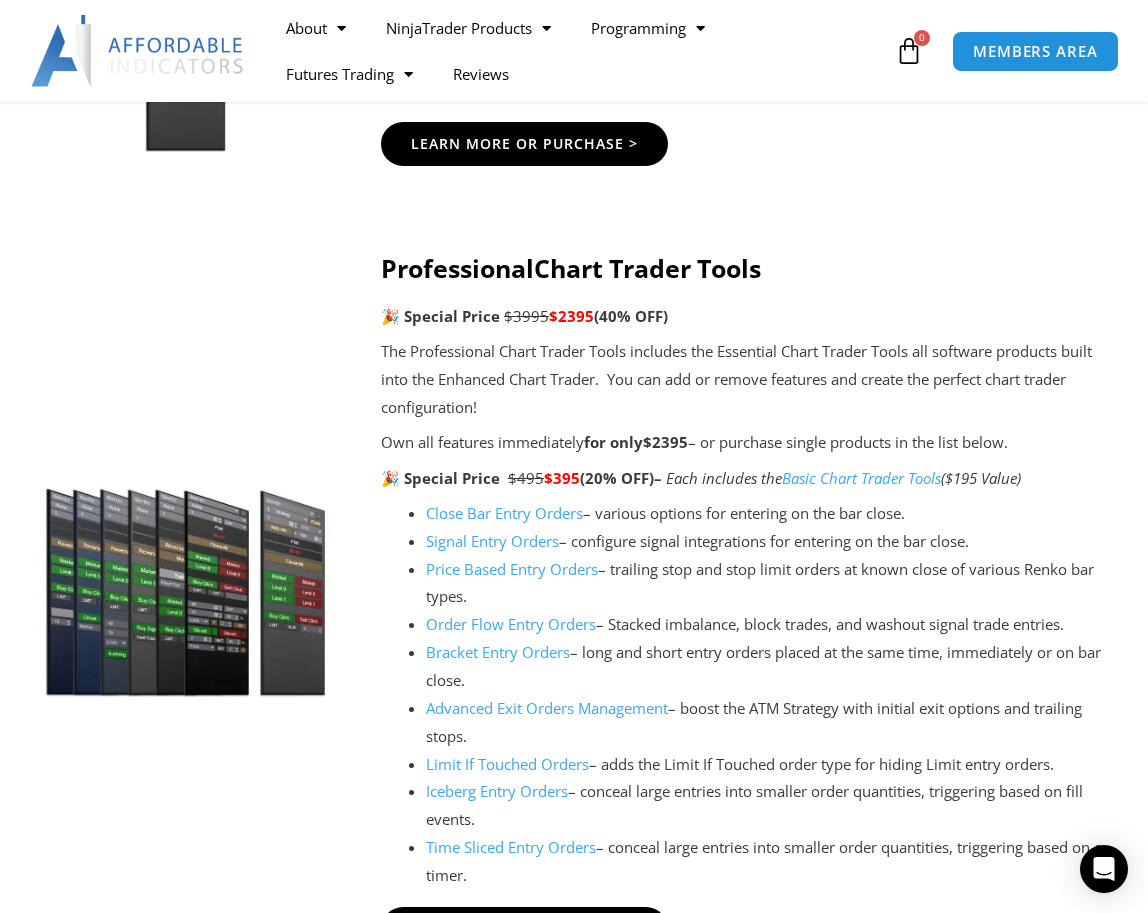 click on "Bracket Entry Orders" at bounding box center [498, 652] 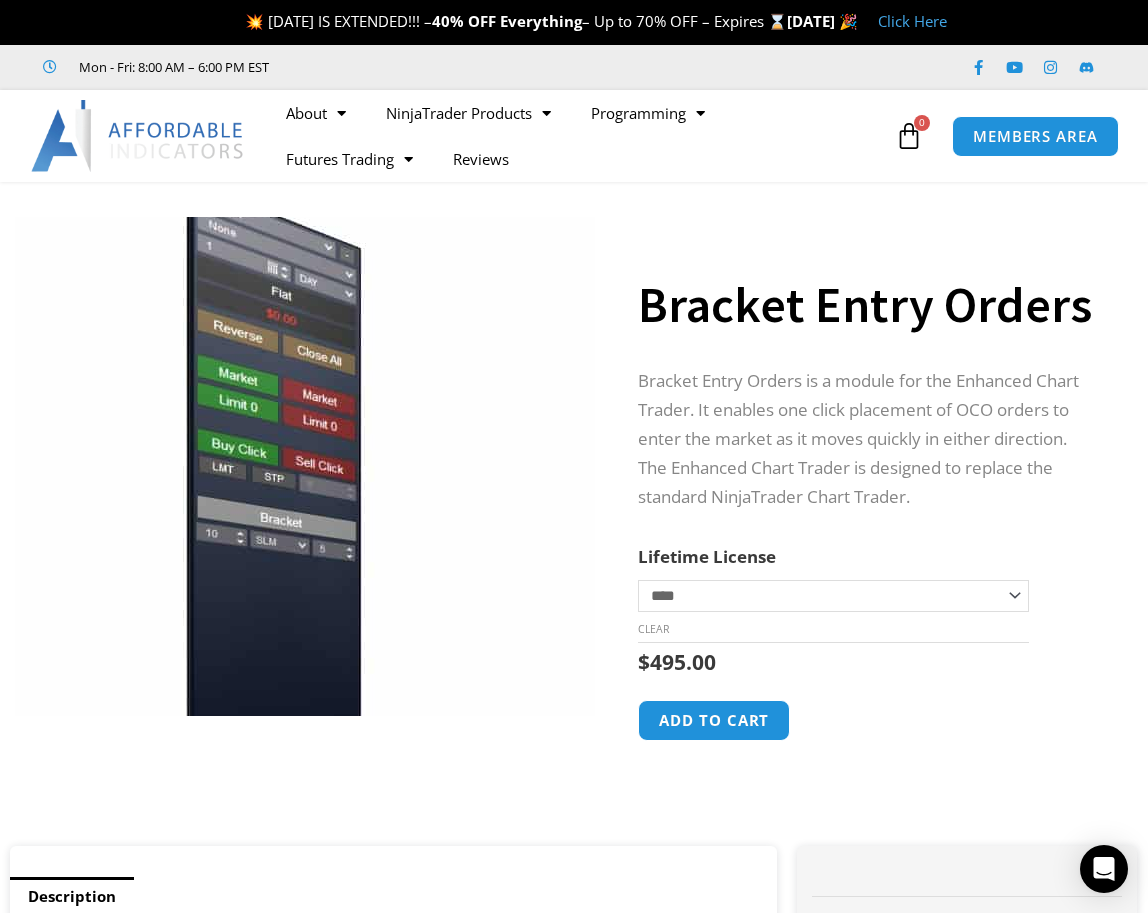 scroll, scrollTop: 0, scrollLeft: 0, axis: both 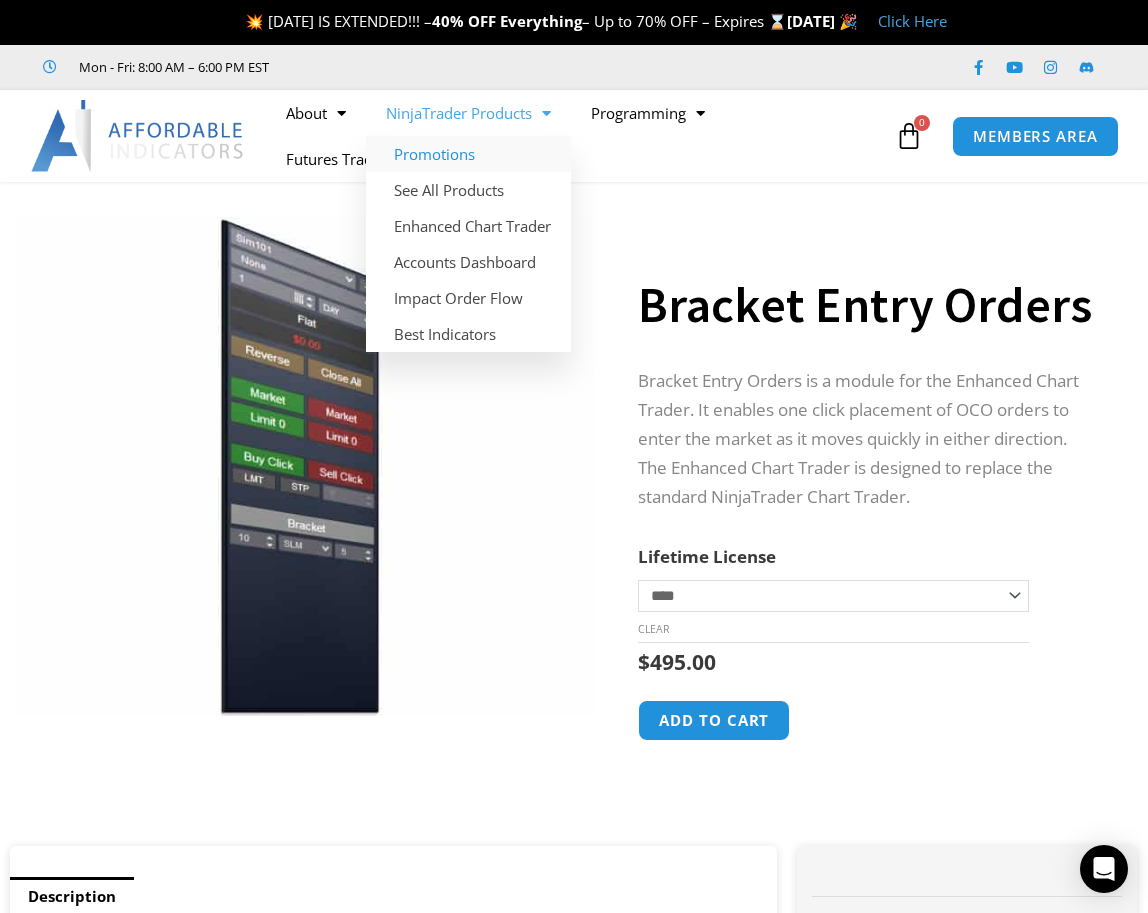 click on "Promotions" 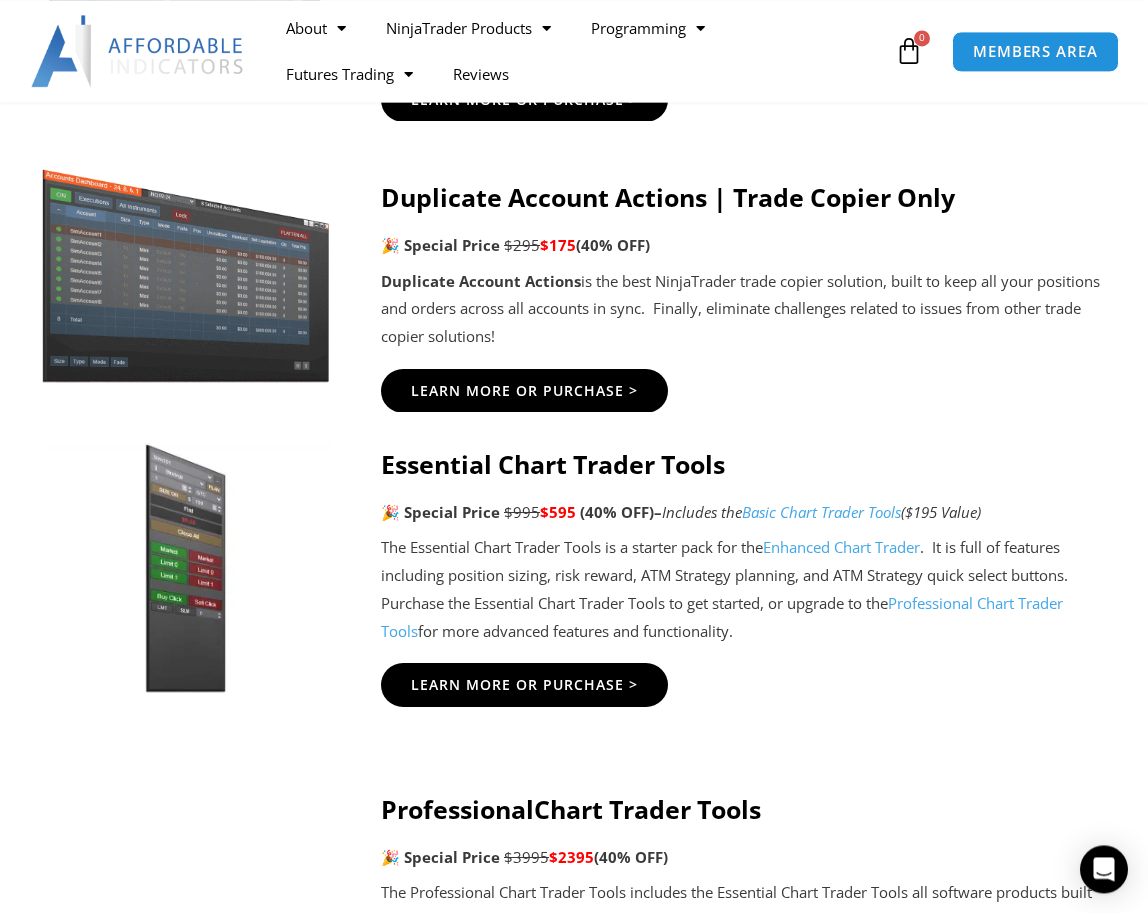 scroll, scrollTop: 1428, scrollLeft: 0, axis: vertical 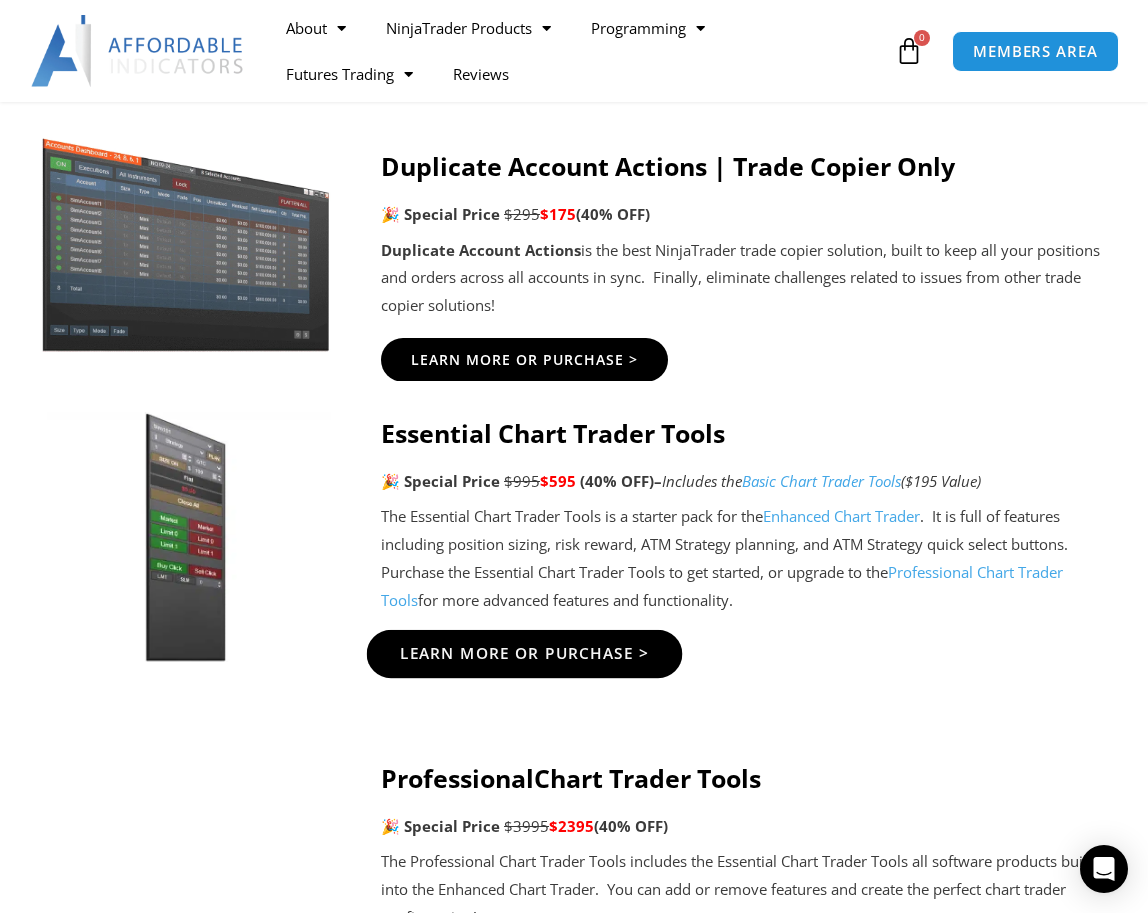 click on "Learn More Or Purchase >" at bounding box center (525, 654) 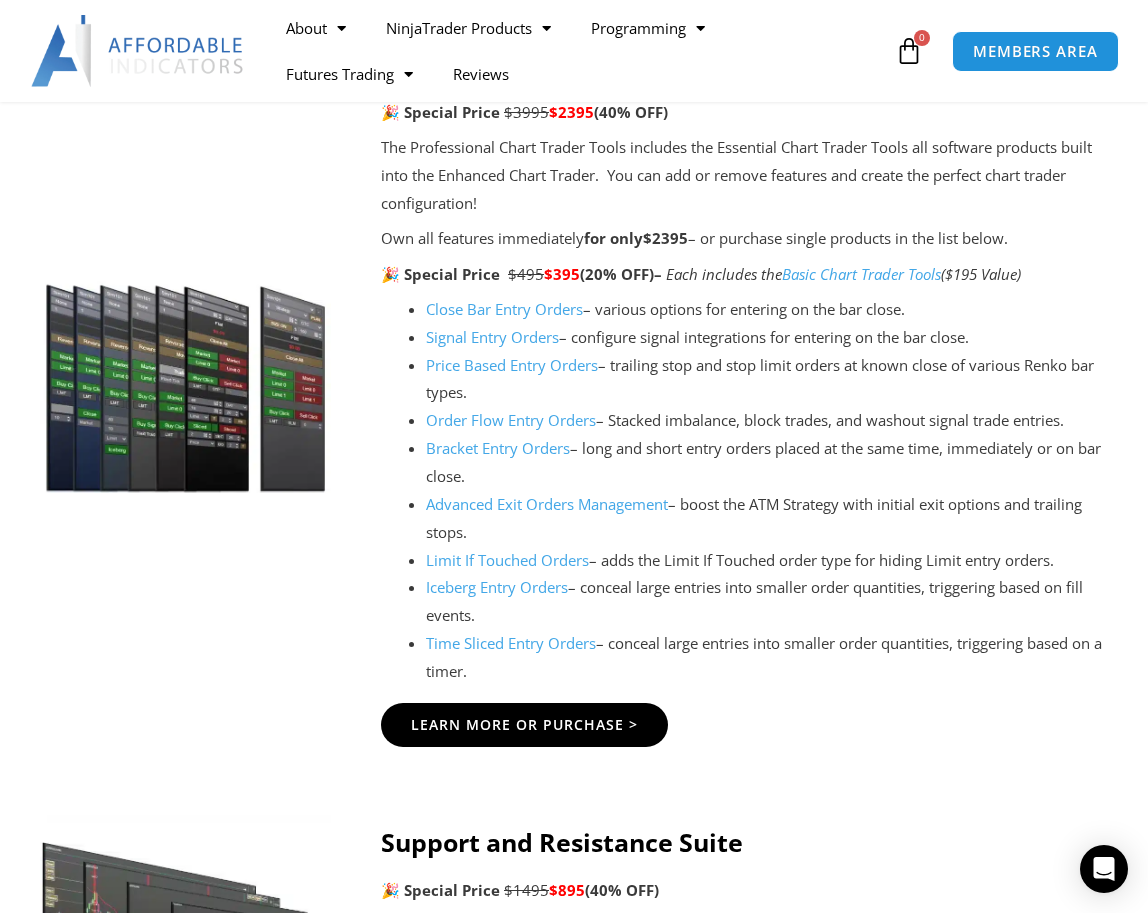 scroll, scrollTop: 2040, scrollLeft: 0, axis: vertical 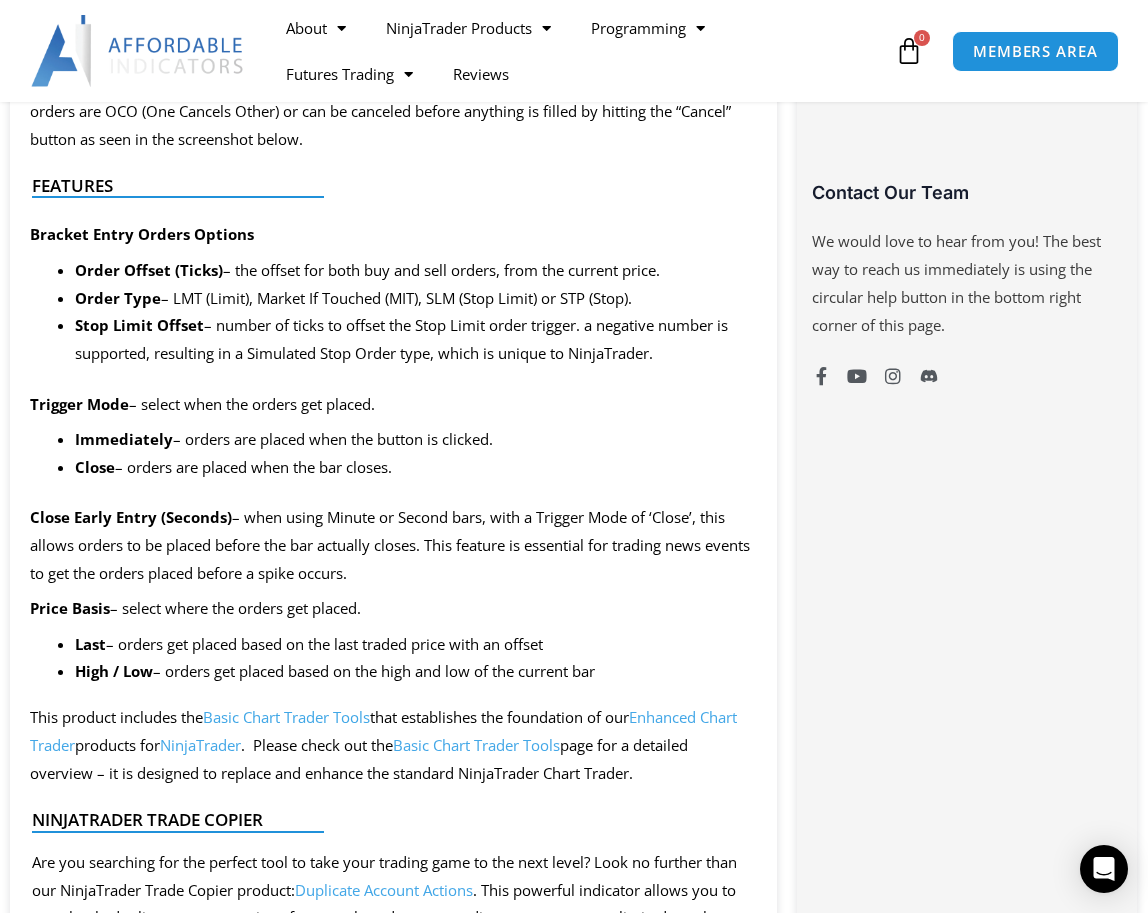 click on "Basic Chart Trader Tools" at bounding box center [286, 717] 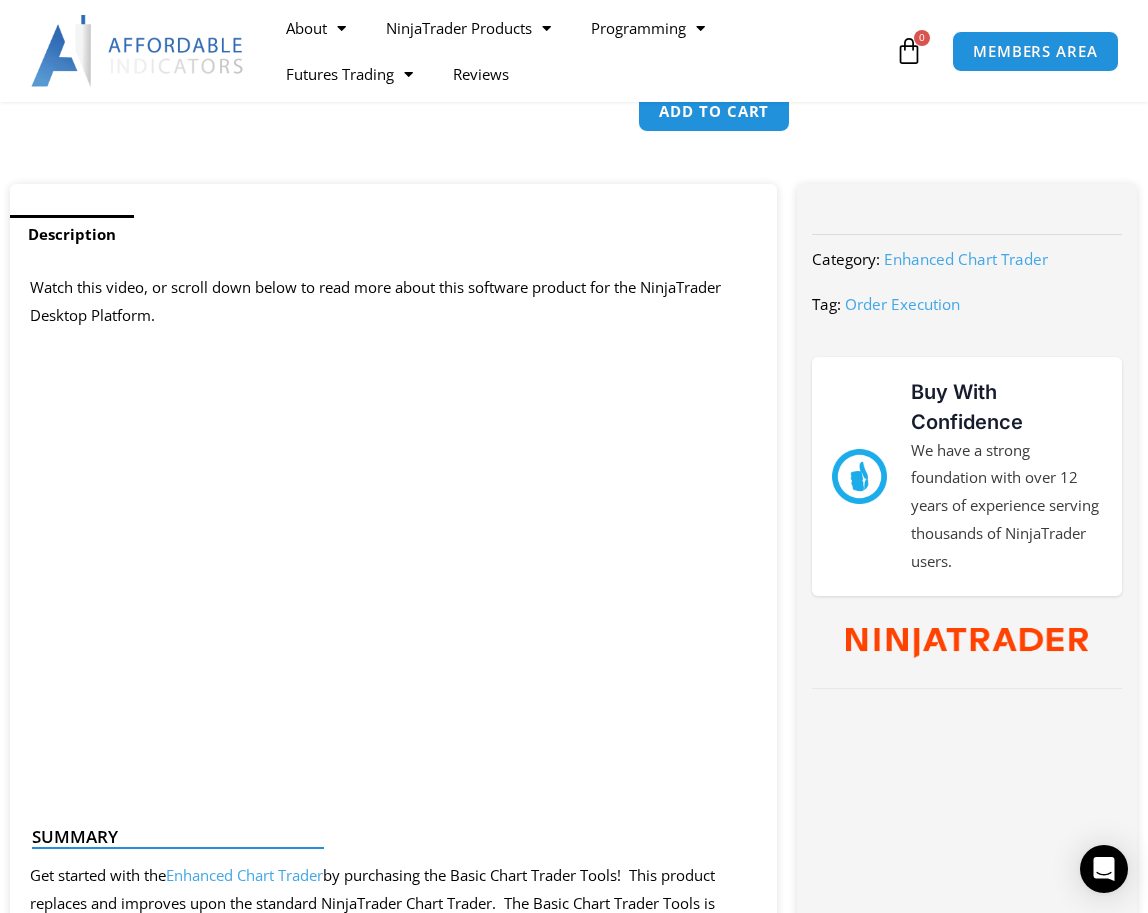 scroll, scrollTop: 714, scrollLeft: 0, axis: vertical 